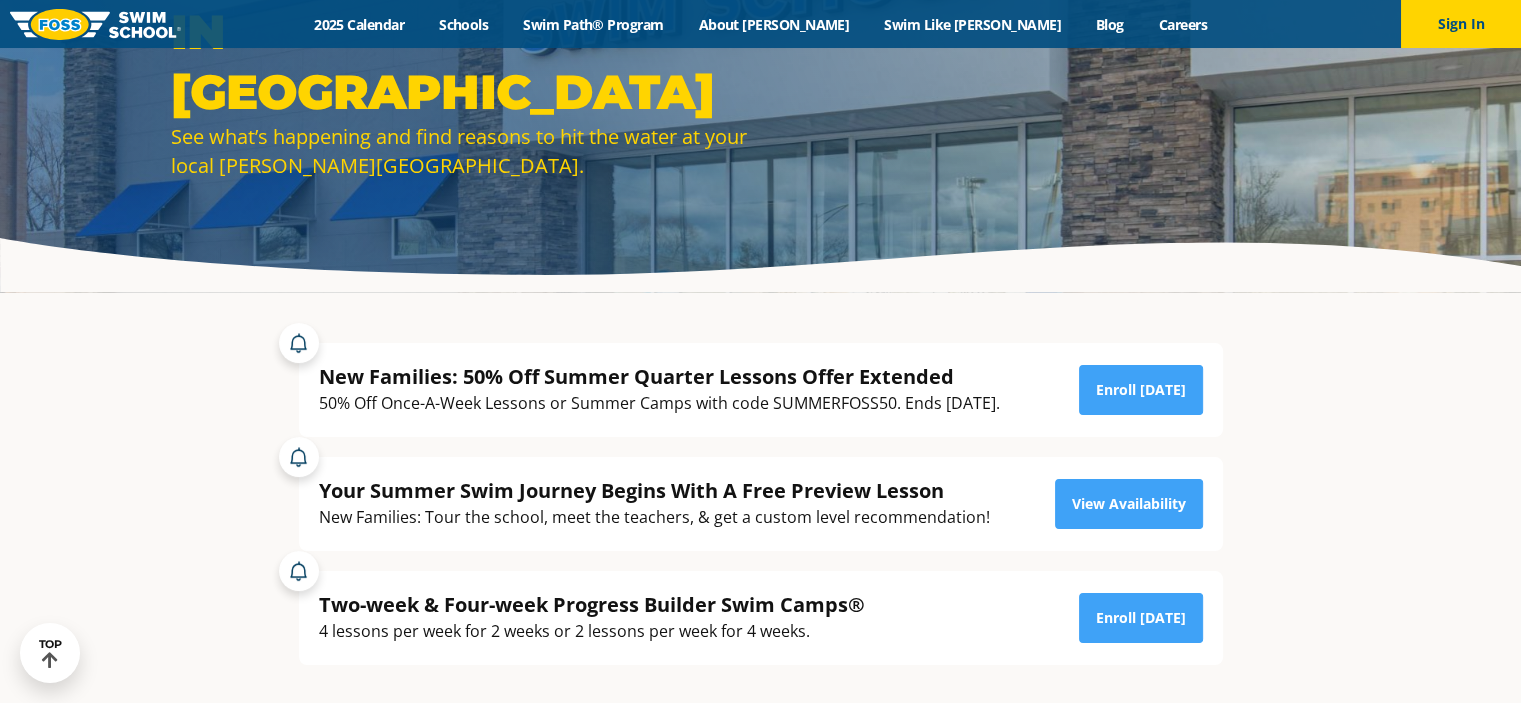 scroll, scrollTop: 200, scrollLeft: 0, axis: vertical 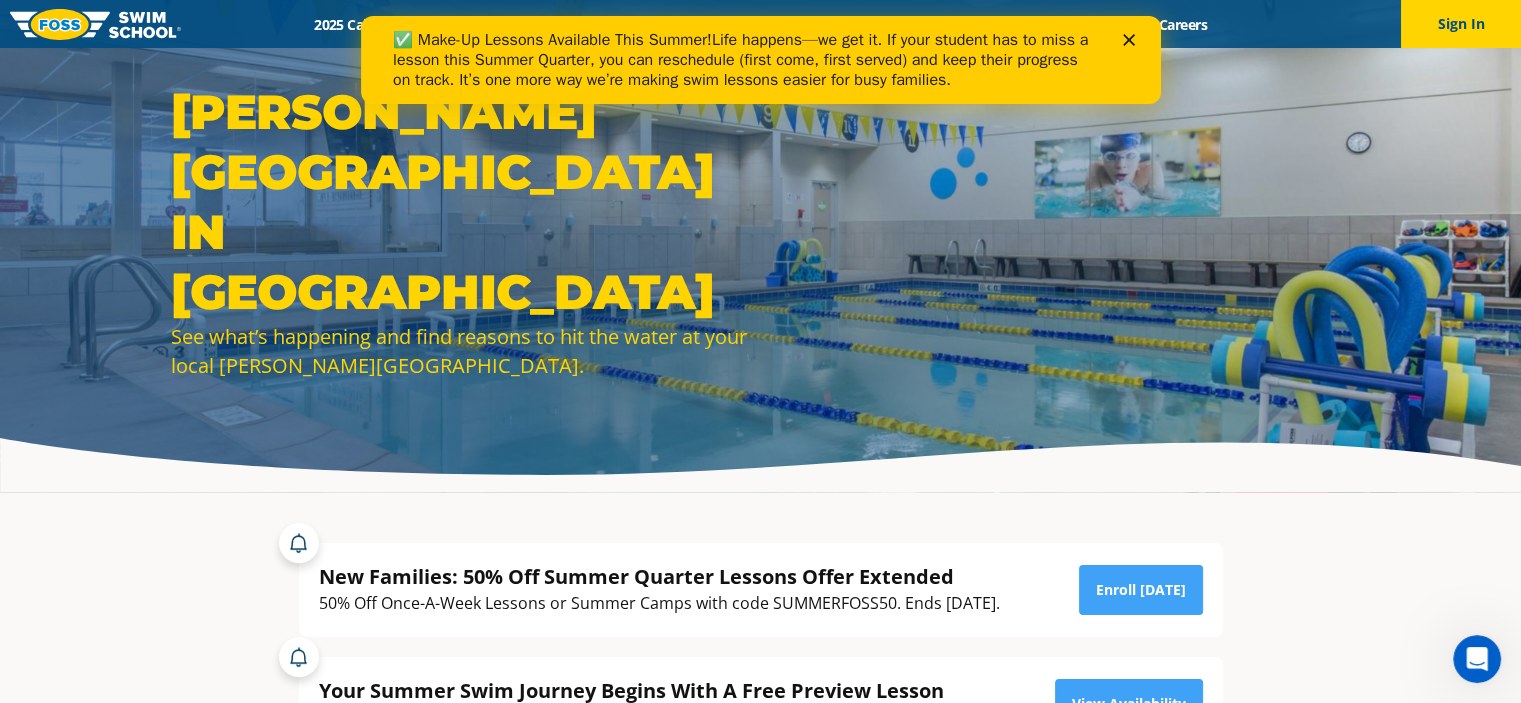click at bounding box center (1132, 40) 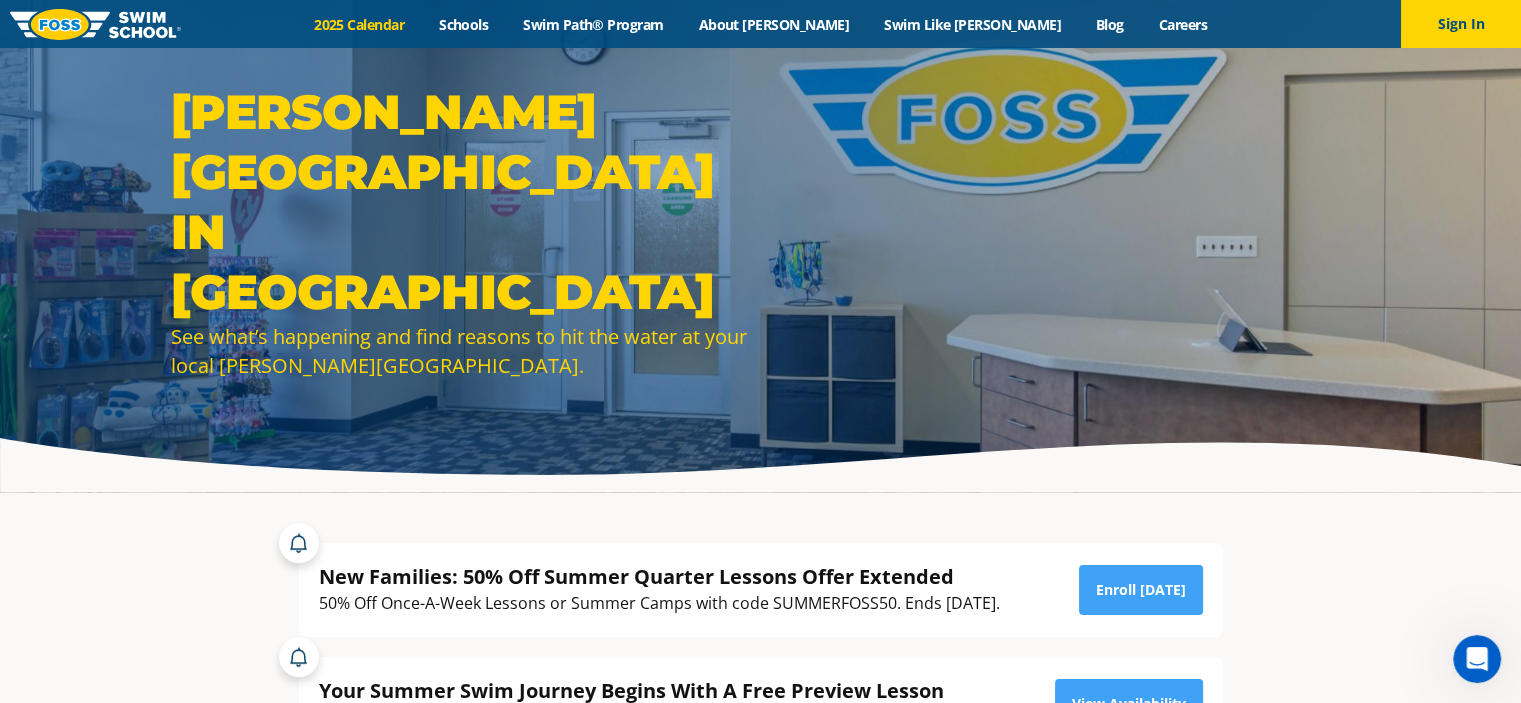 click on "2025 Calendar" at bounding box center (359, 24) 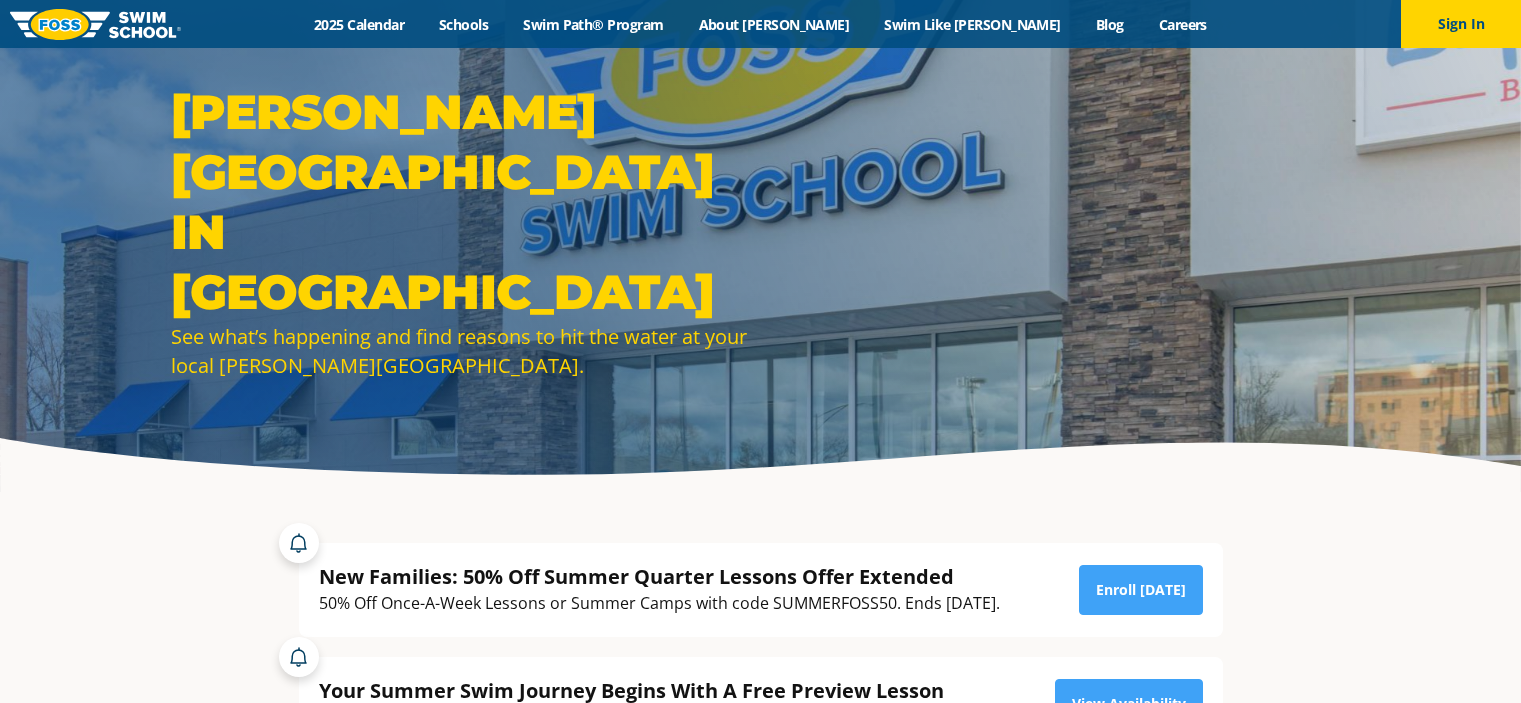 scroll, scrollTop: 0, scrollLeft: 0, axis: both 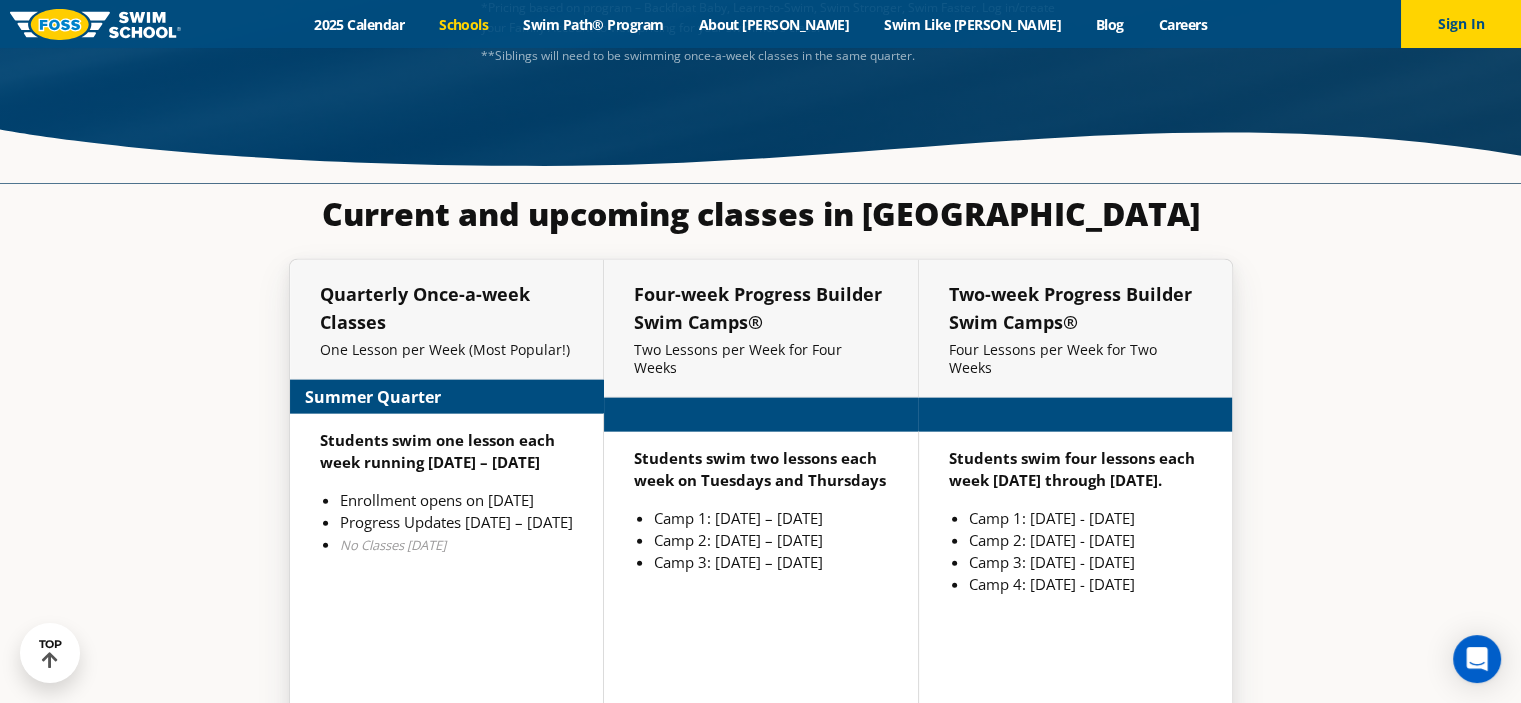 click on "Schools" at bounding box center [464, 24] 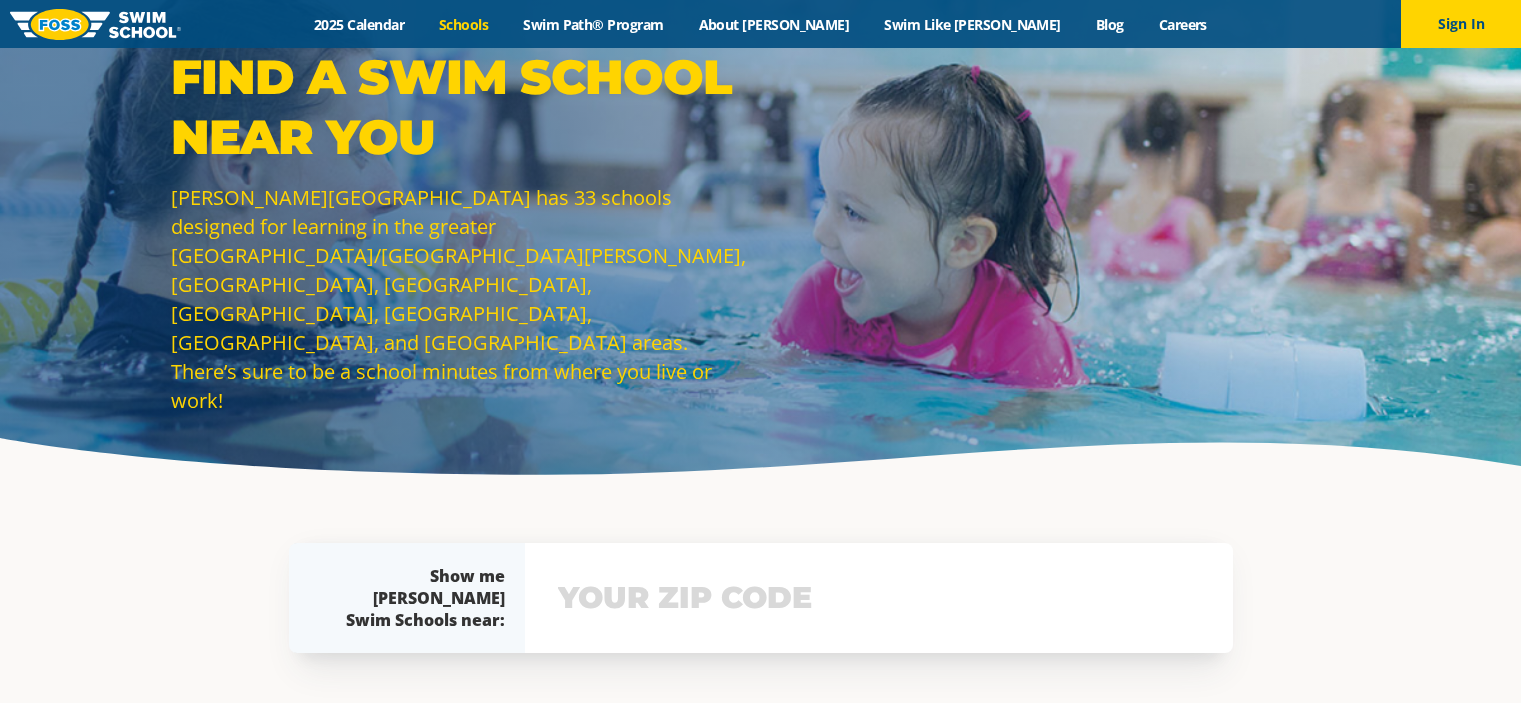 scroll, scrollTop: 0, scrollLeft: 0, axis: both 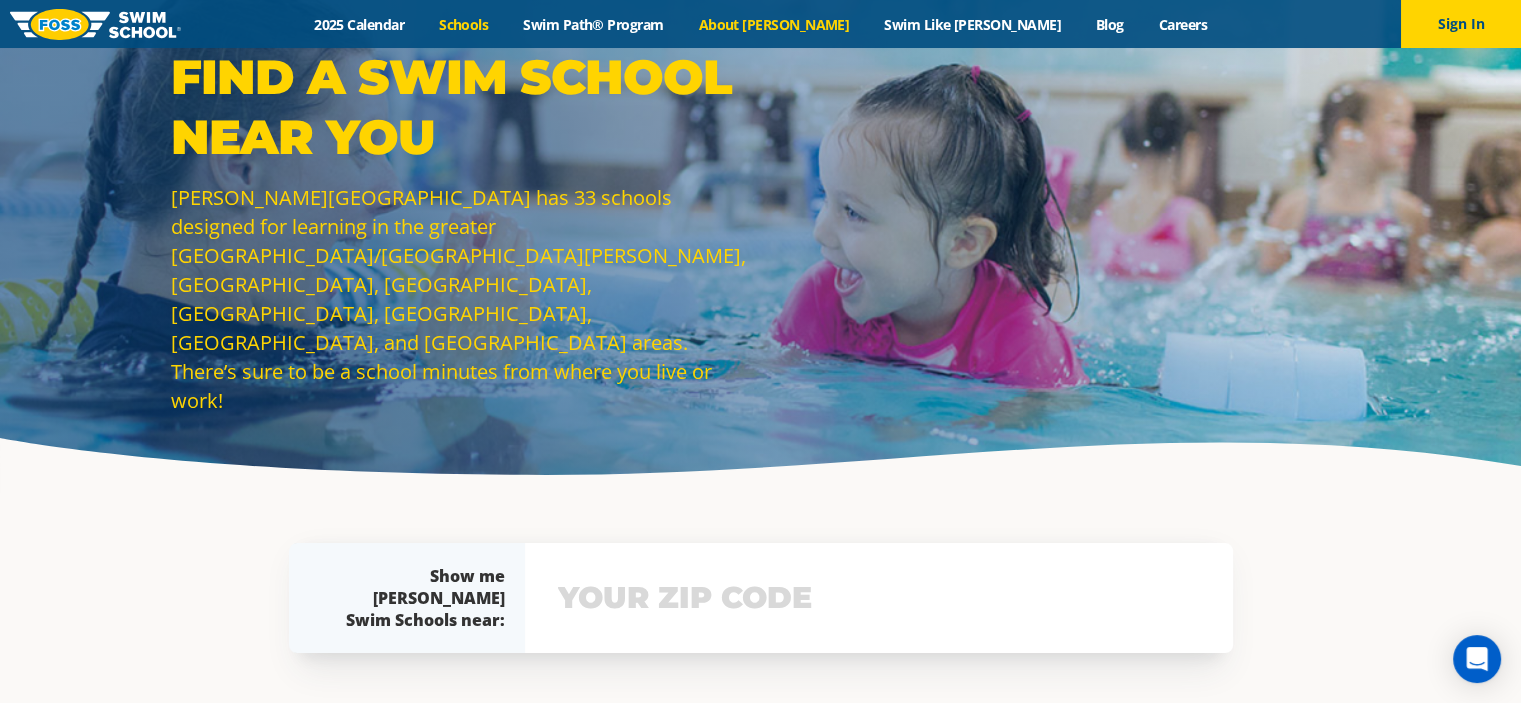 click on "About [PERSON_NAME]" at bounding box center [774, 24] 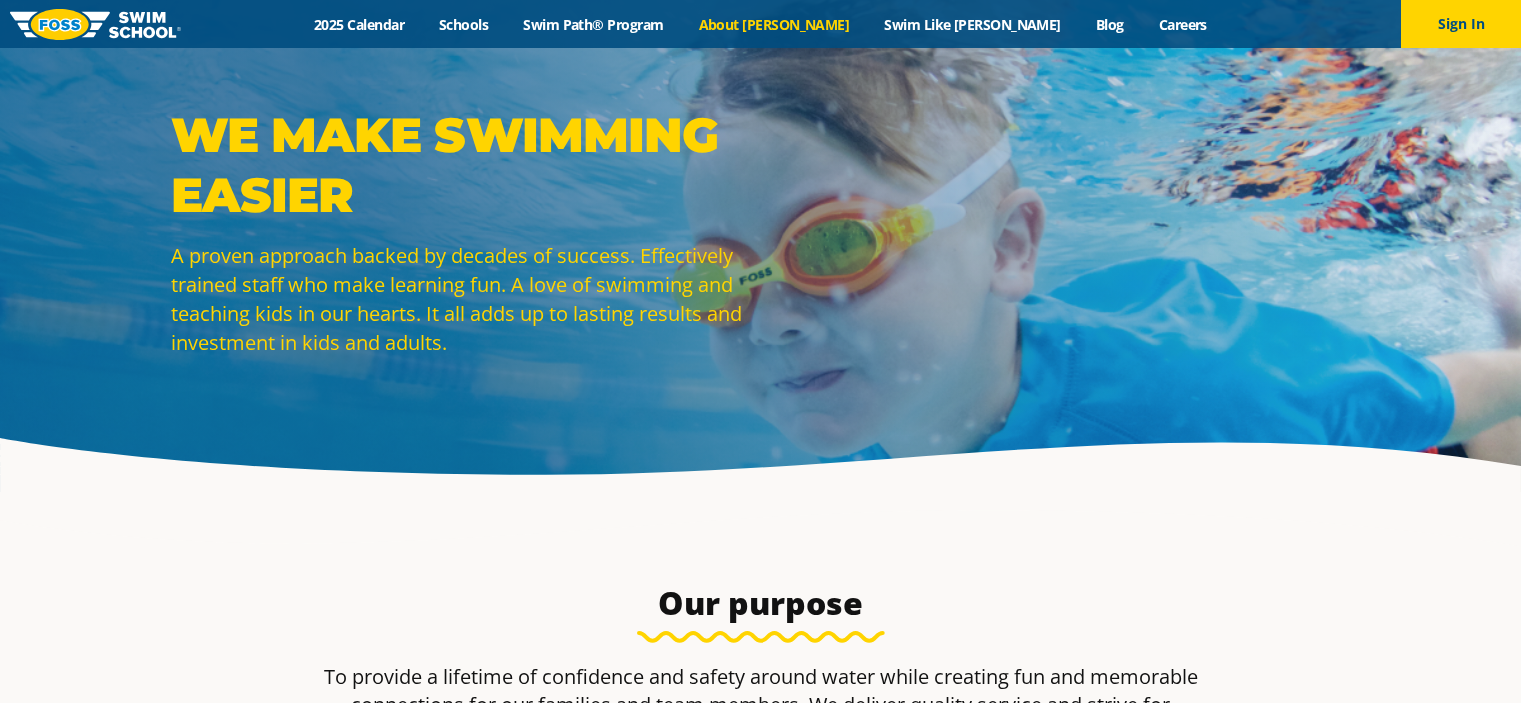 scroll, scrollTop: 0, scrollLeft: 0, axis: both 